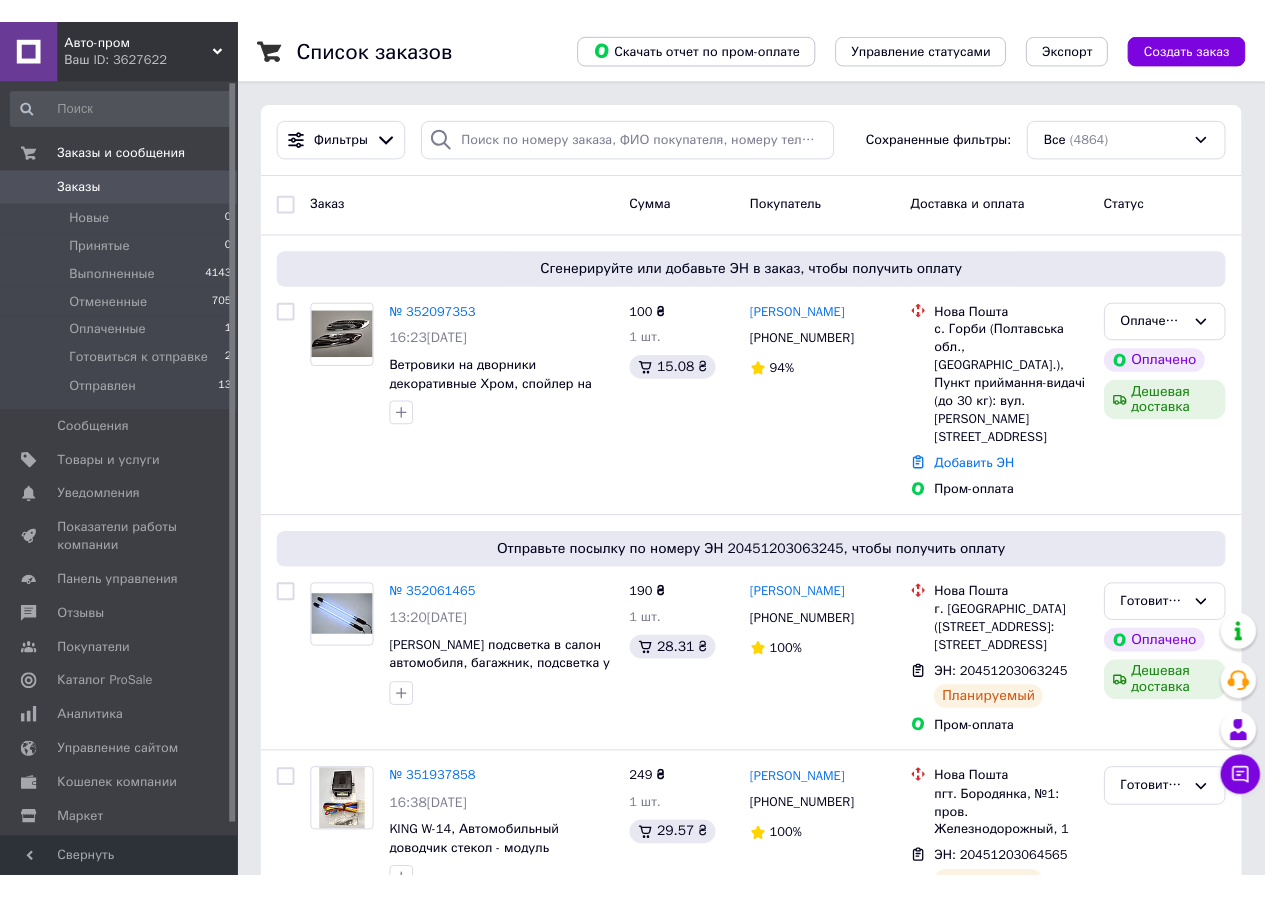 scroll, scrollTop: 0, scrollLeft: 0, axis: both 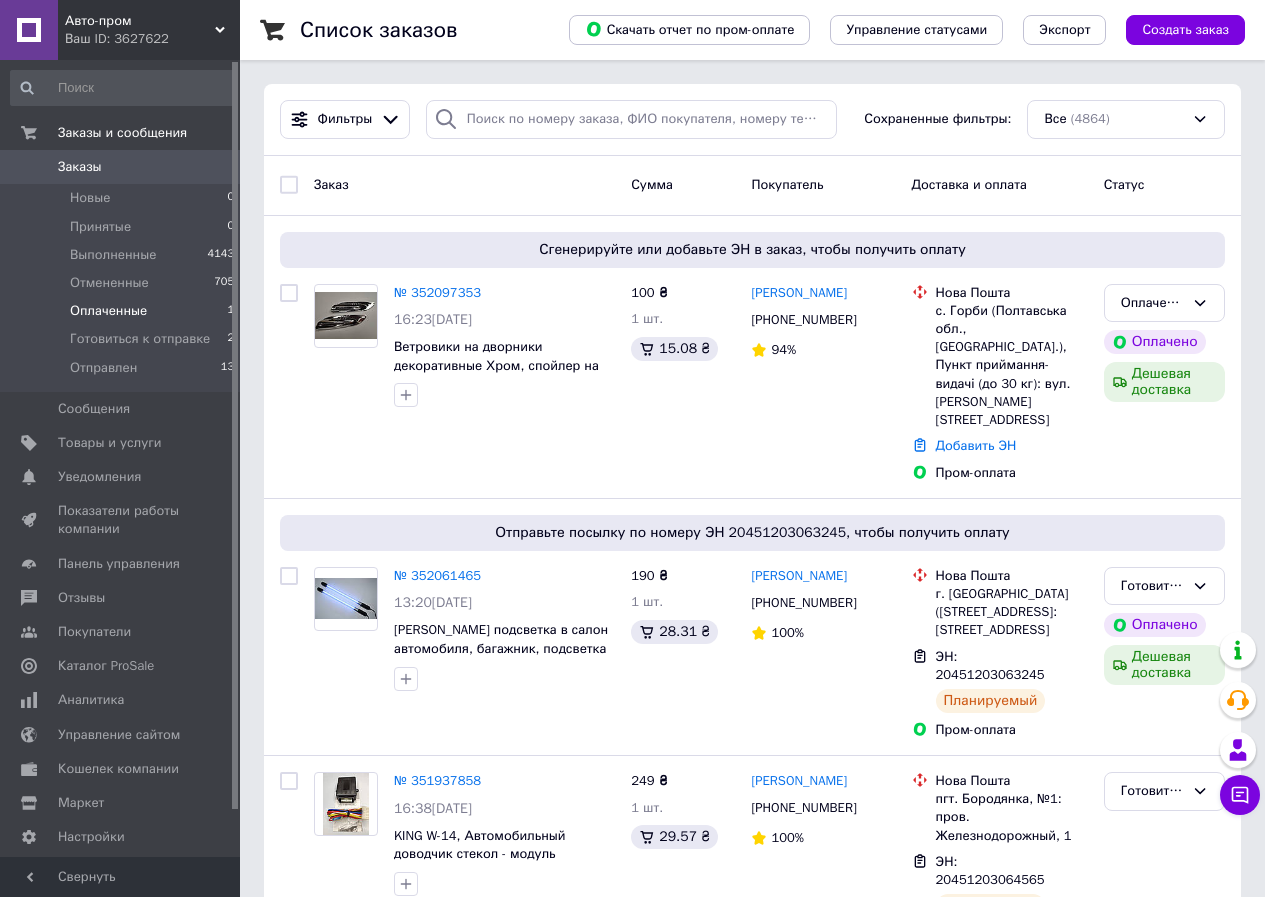 click on "Оплаченные" at bounding box center [108, 311] 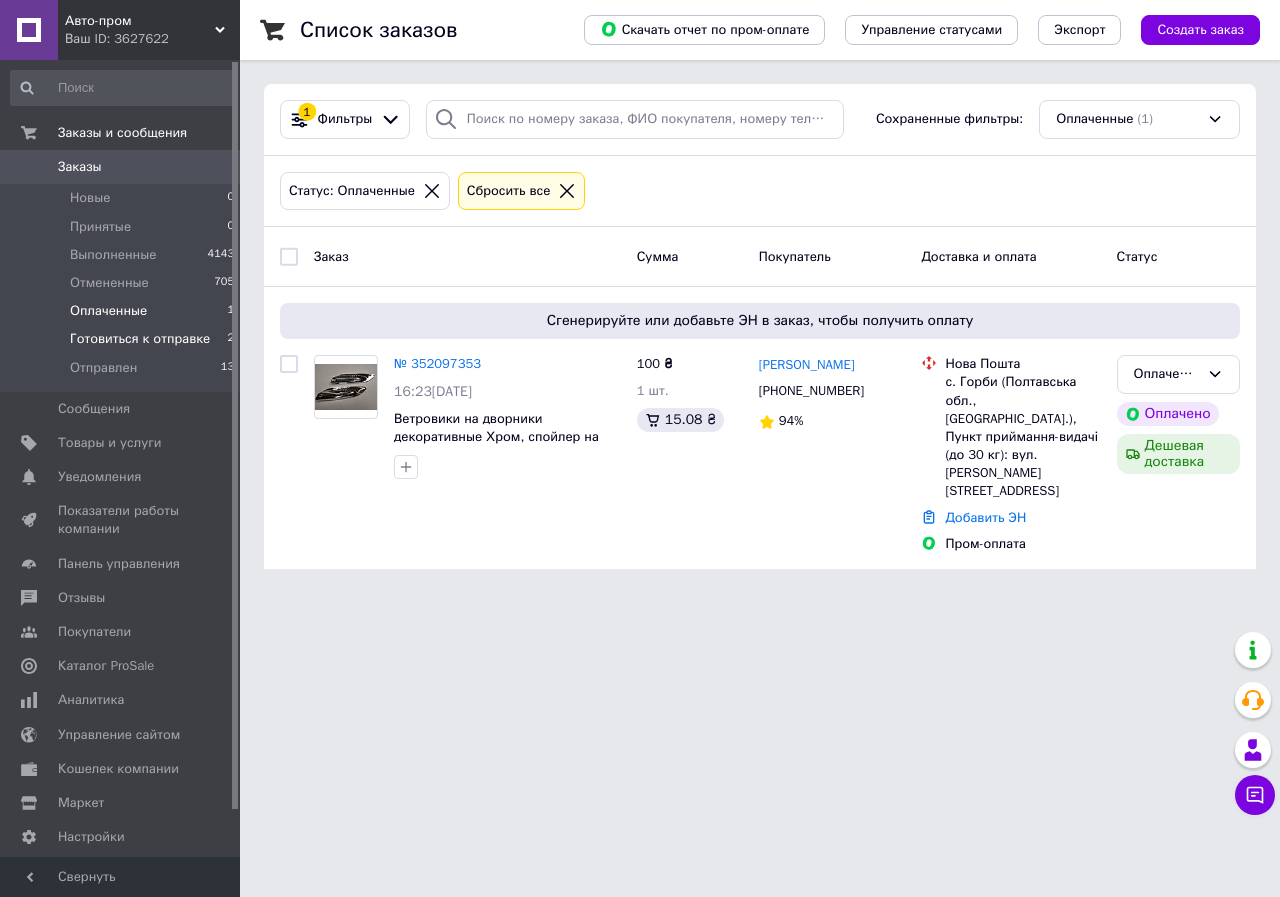 click on "Готовиться к отправке" at bounding box center (140, 339) 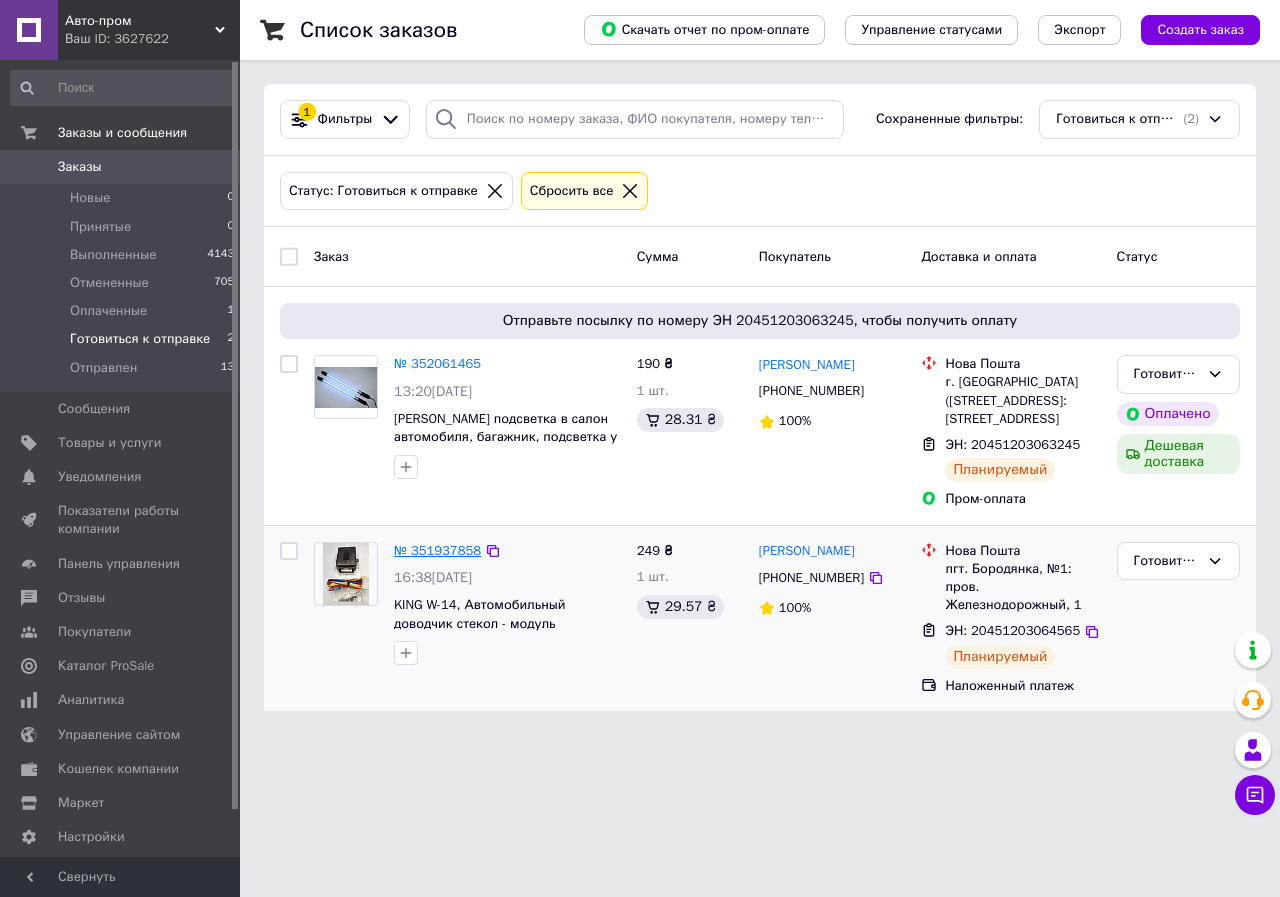 click on "№ 351937858" at bounding box center [437, 550] 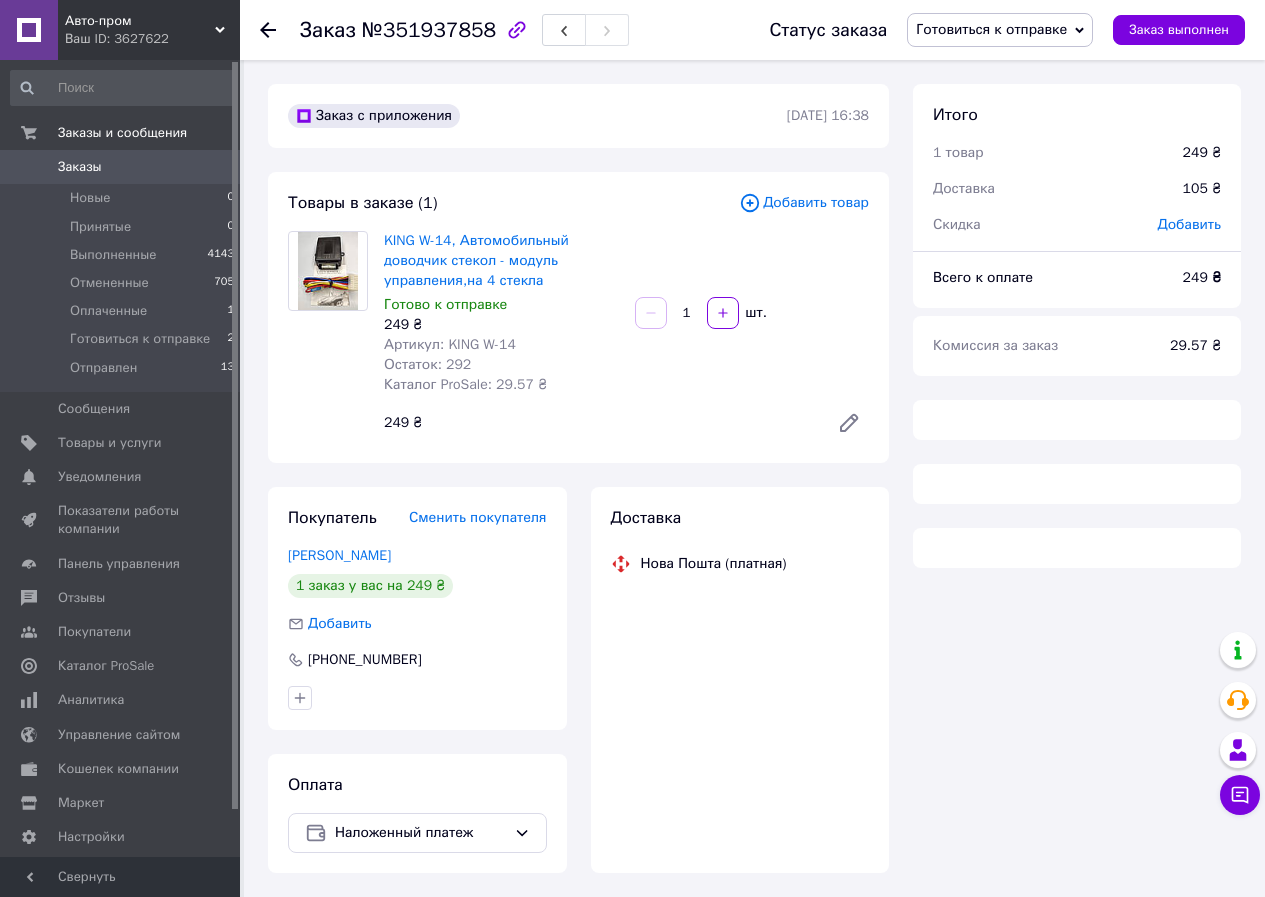 click on "Готовиться к отправке" at bounding box center (991, 29) 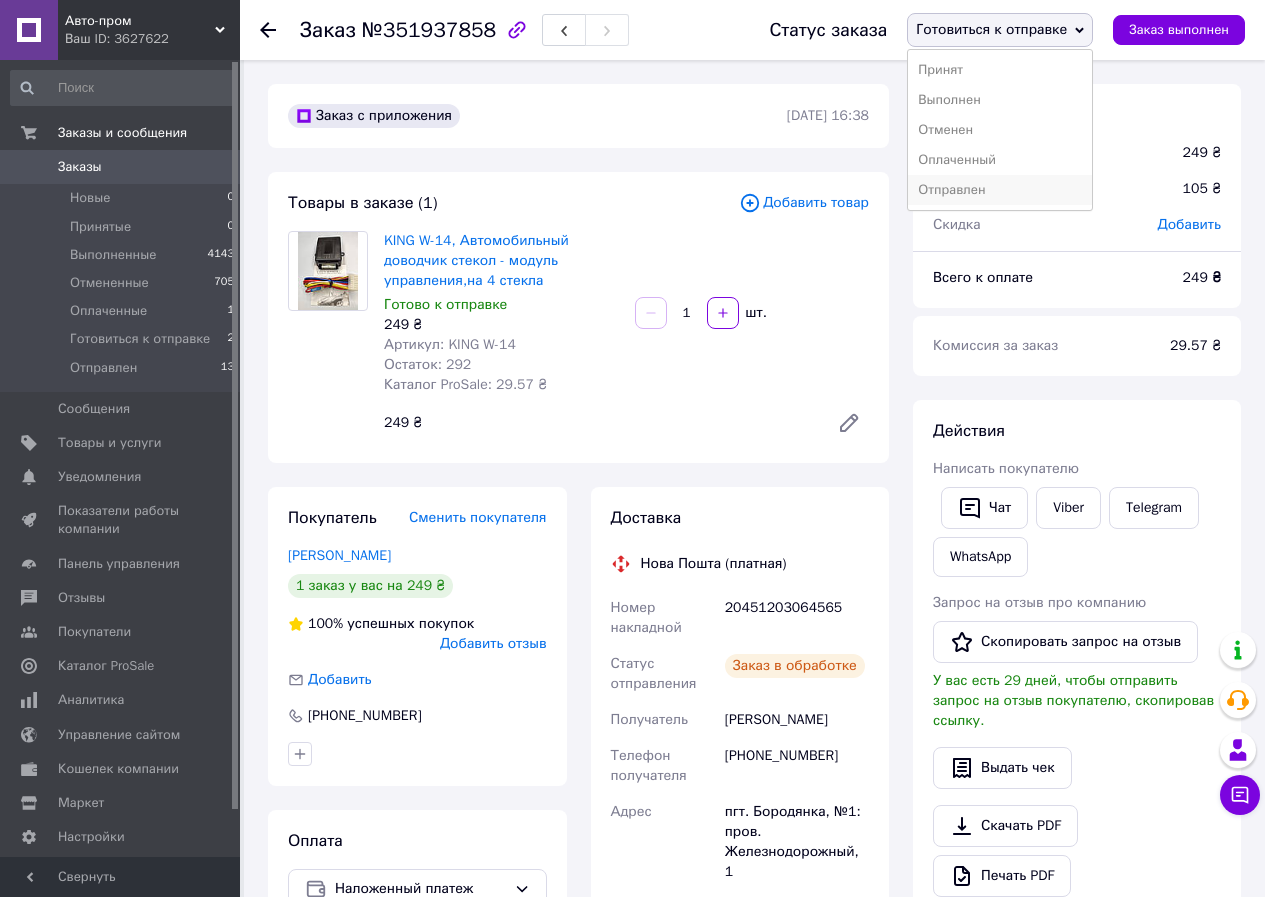click on "Отправлен" at bounding box center [1000, 190] 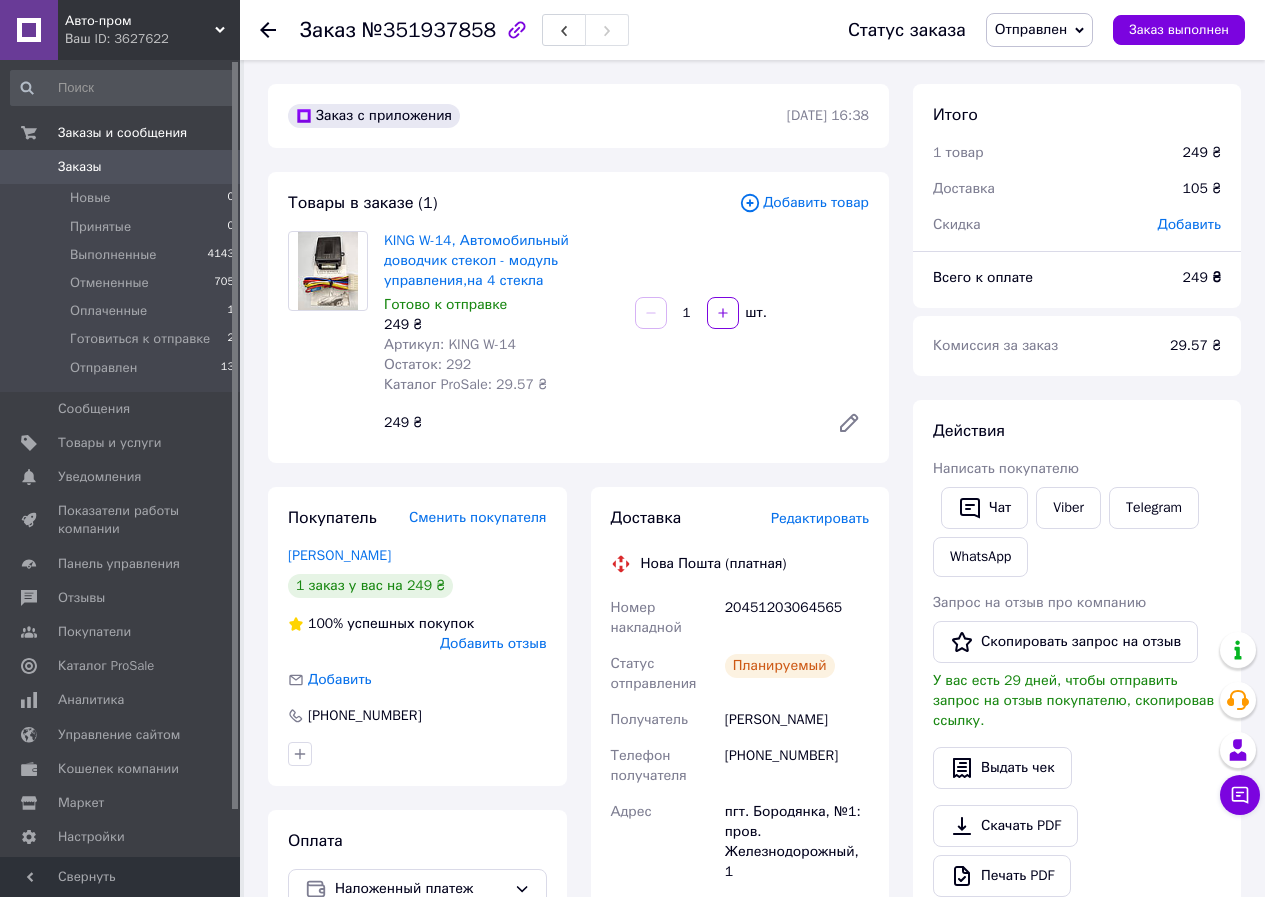 drag, startPoint x: 815, startPoint y: 384, endPoint x: 773, endPoint y: 378, distance: 42.426407 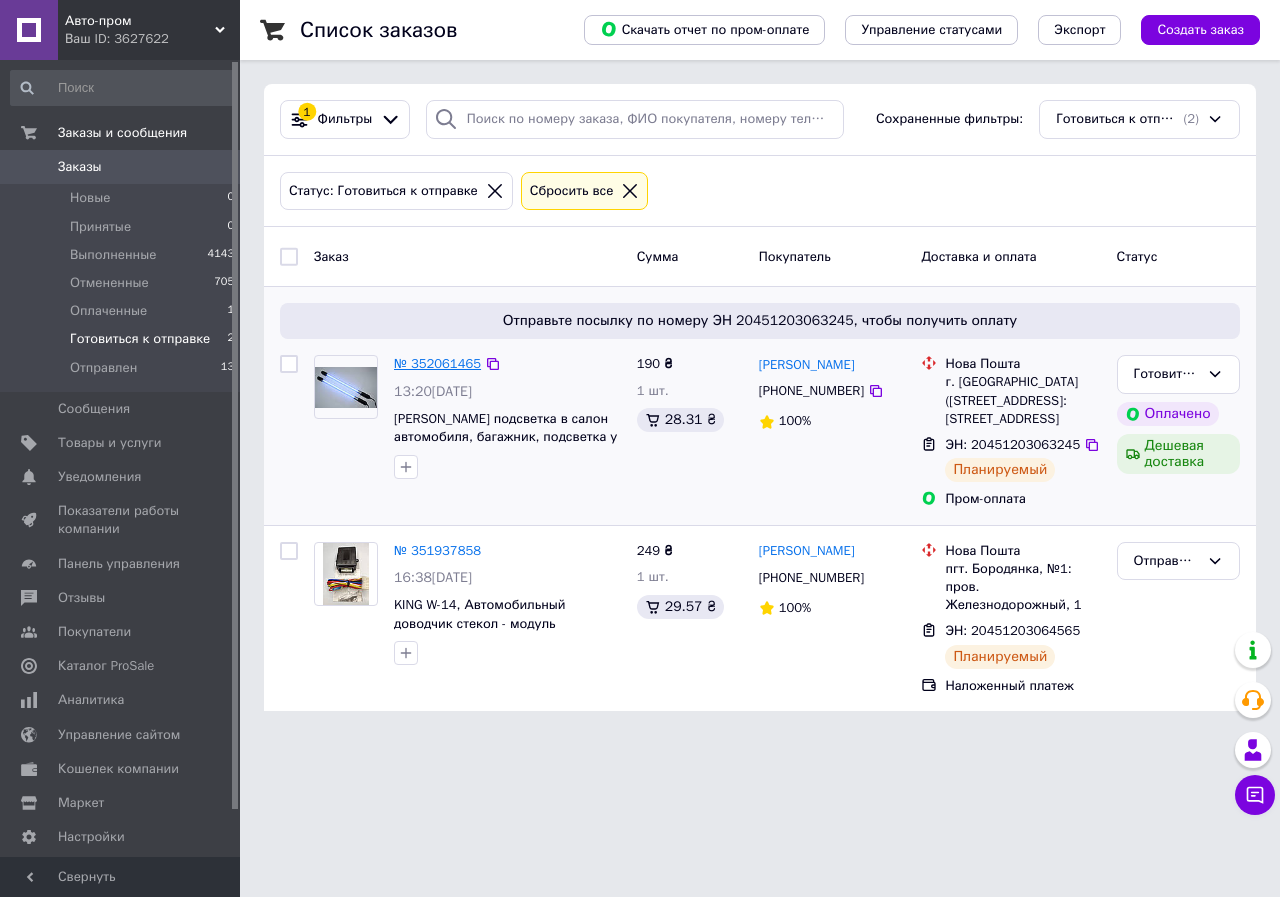 click on "№ 352061465" at bounding box center (437, 363) 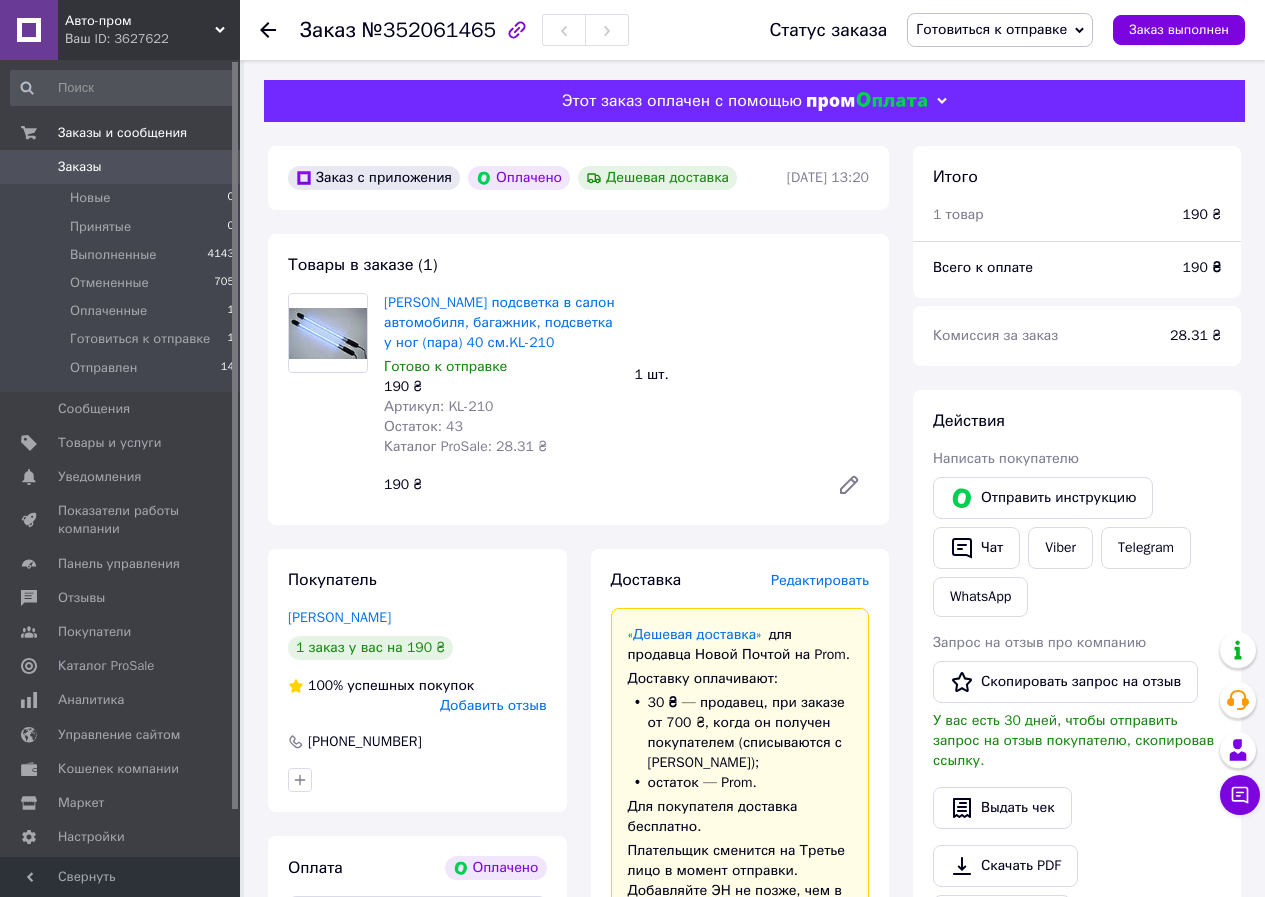 click on "Готовиться к отправке" at bounding box center [991, 29] 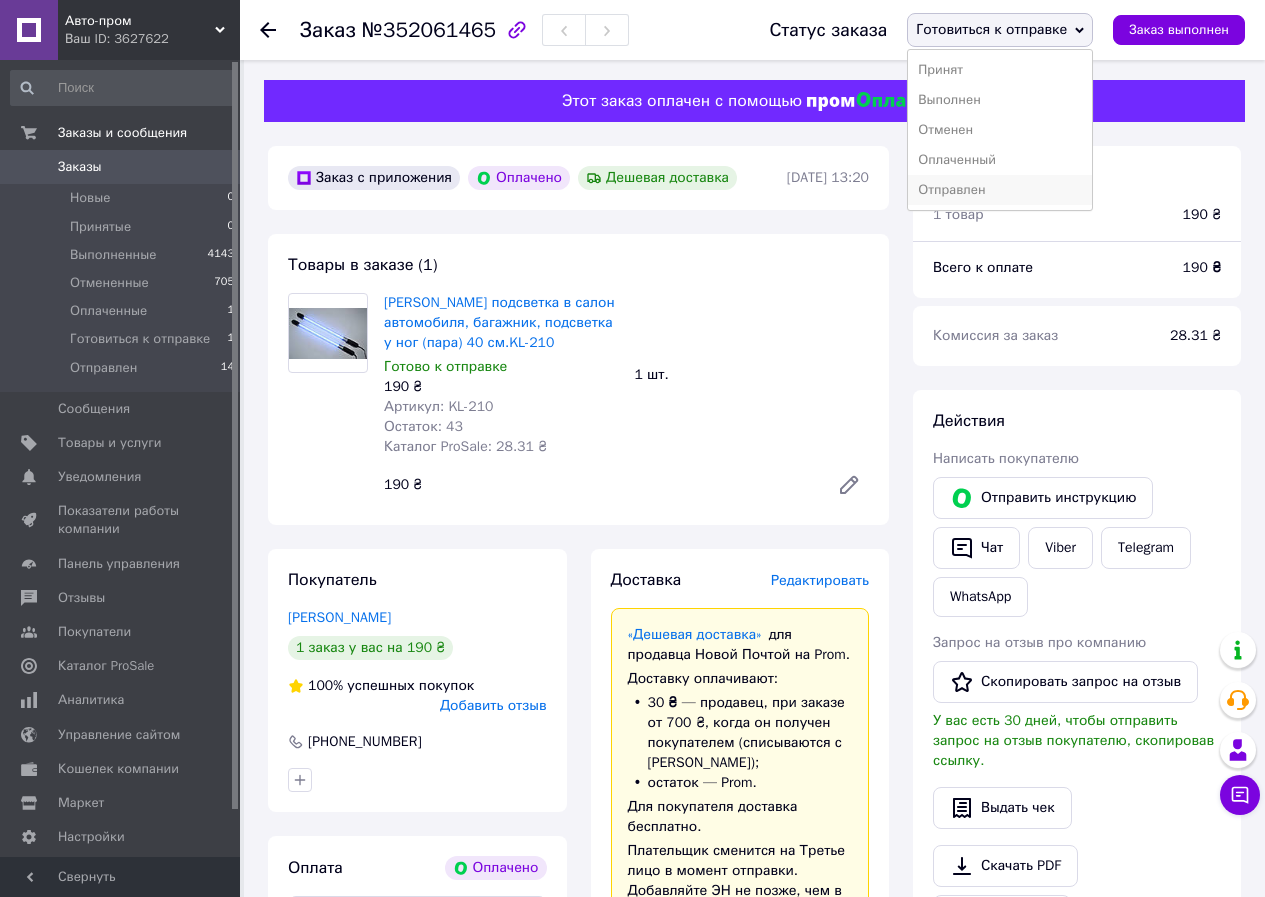 click on "Отправлен" at bounding box center [1000, 190] 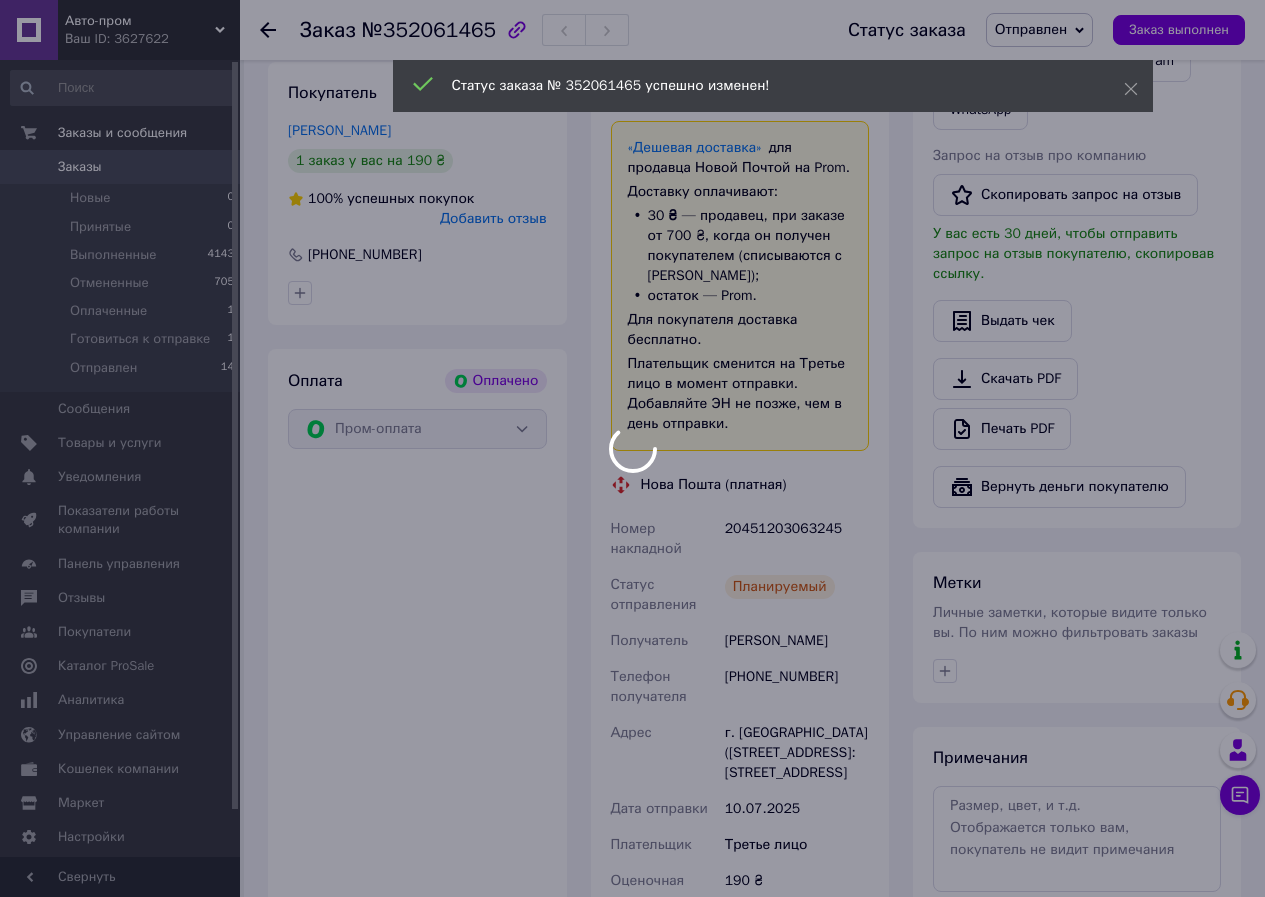 scroll, scrollTop: 500, scrollLeft: 0, axis: vertical 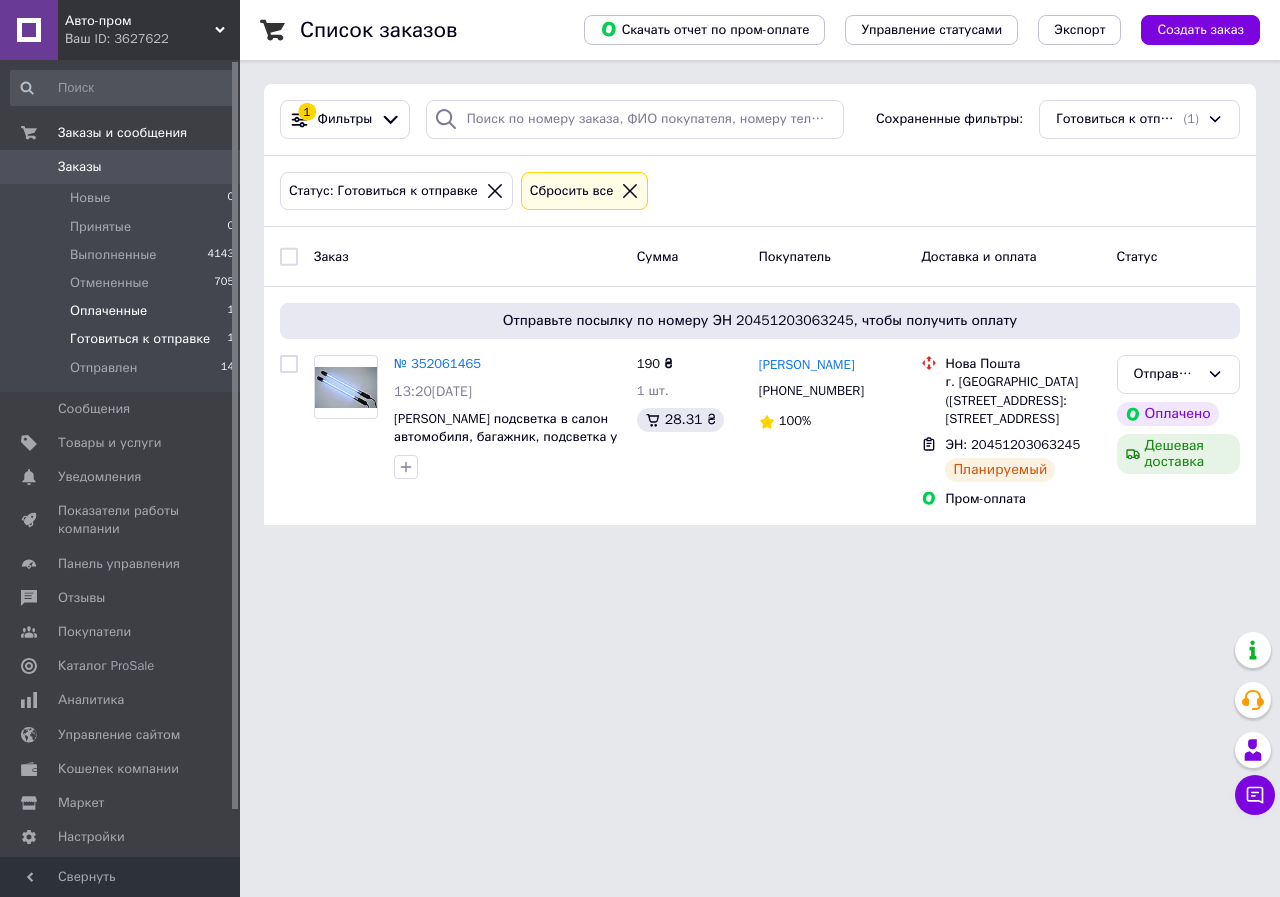 click on "Оплаченные" at bounding box center (108, 311) 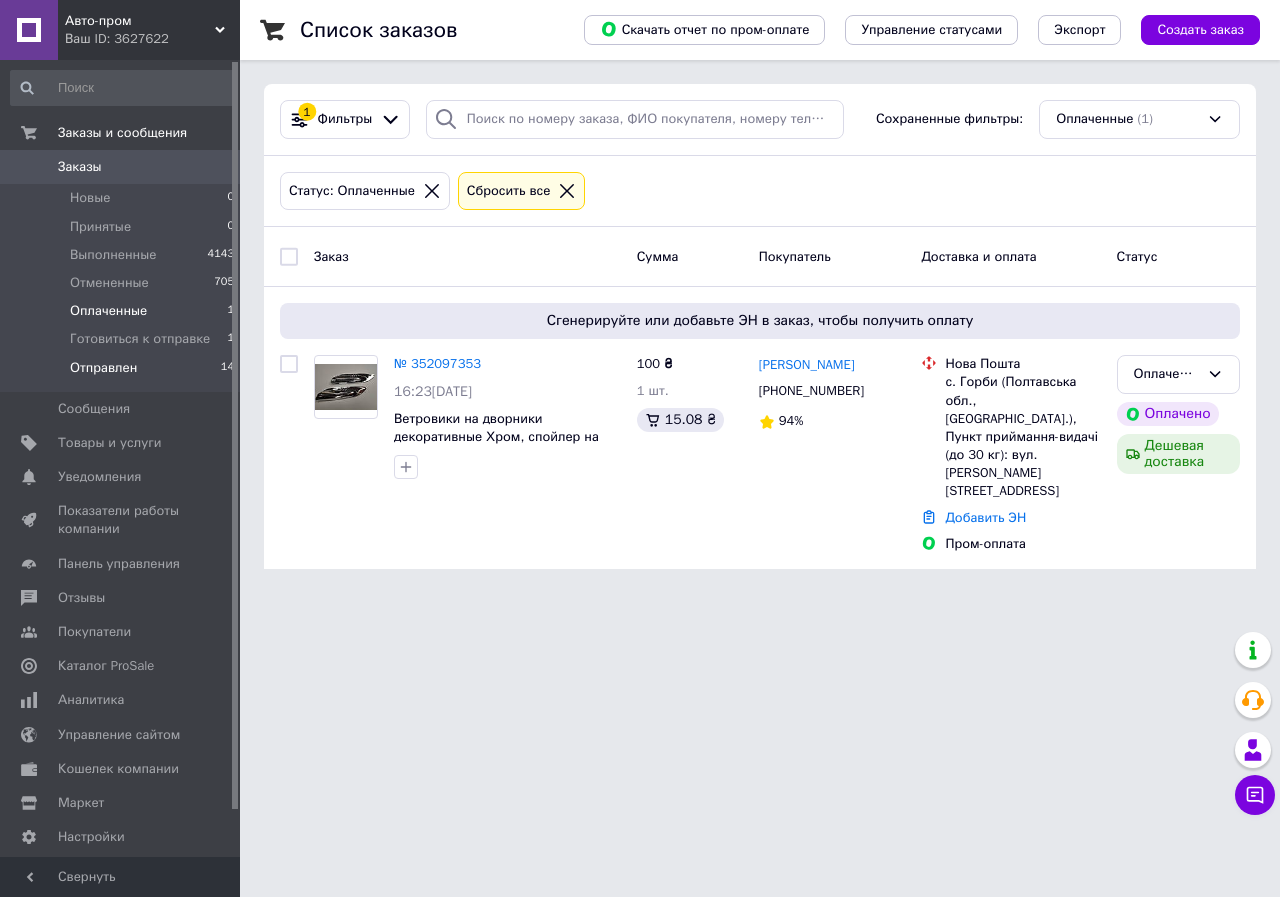 click on "Отправлен" at bounding box center (103, 368) 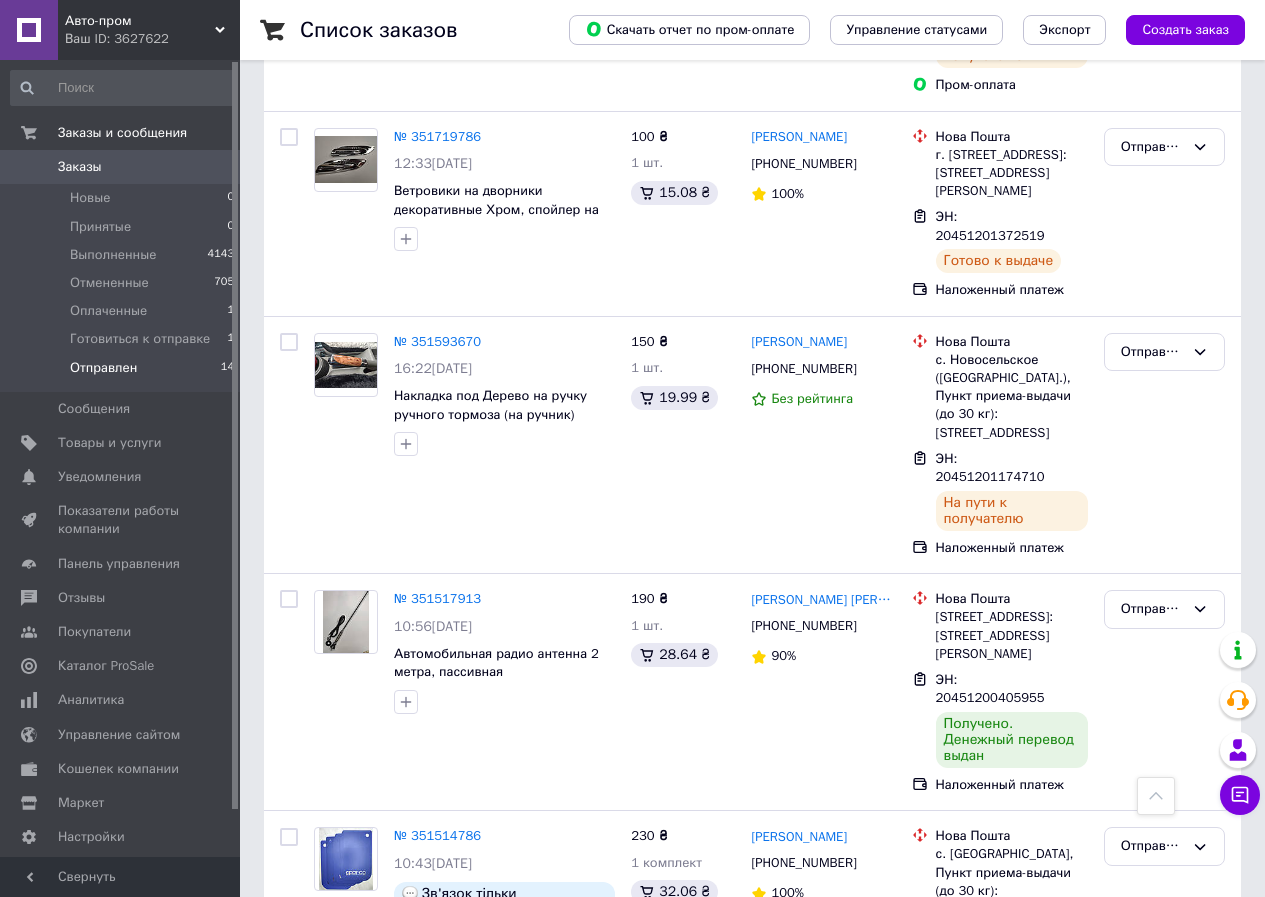 scroll, scrollTop: 1400, scrollLeft: 0, axis: vertical 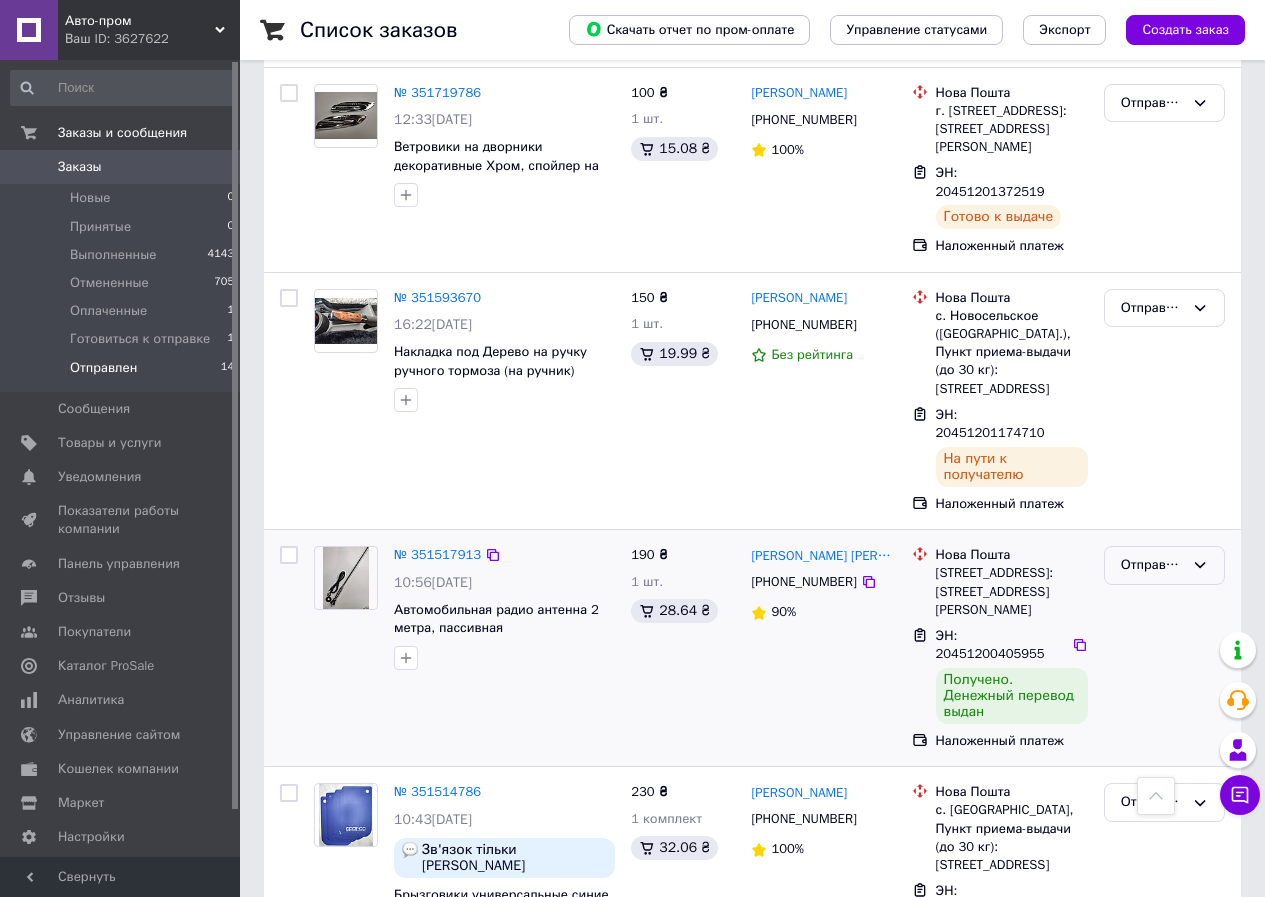 click on "Отправлен" at bounding box center [1152, 565] 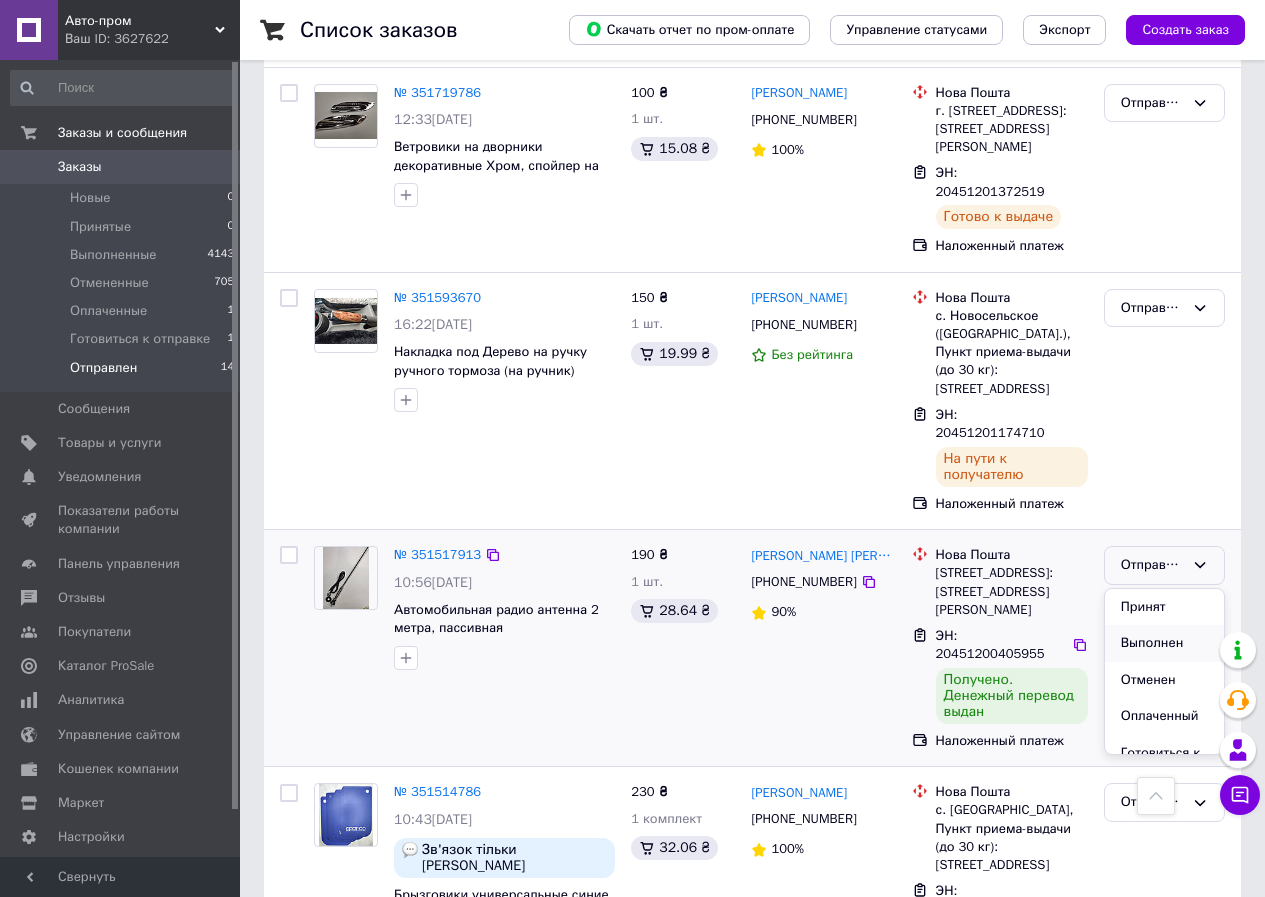 click on "Выполнен" at bounding box center (1164, 643) 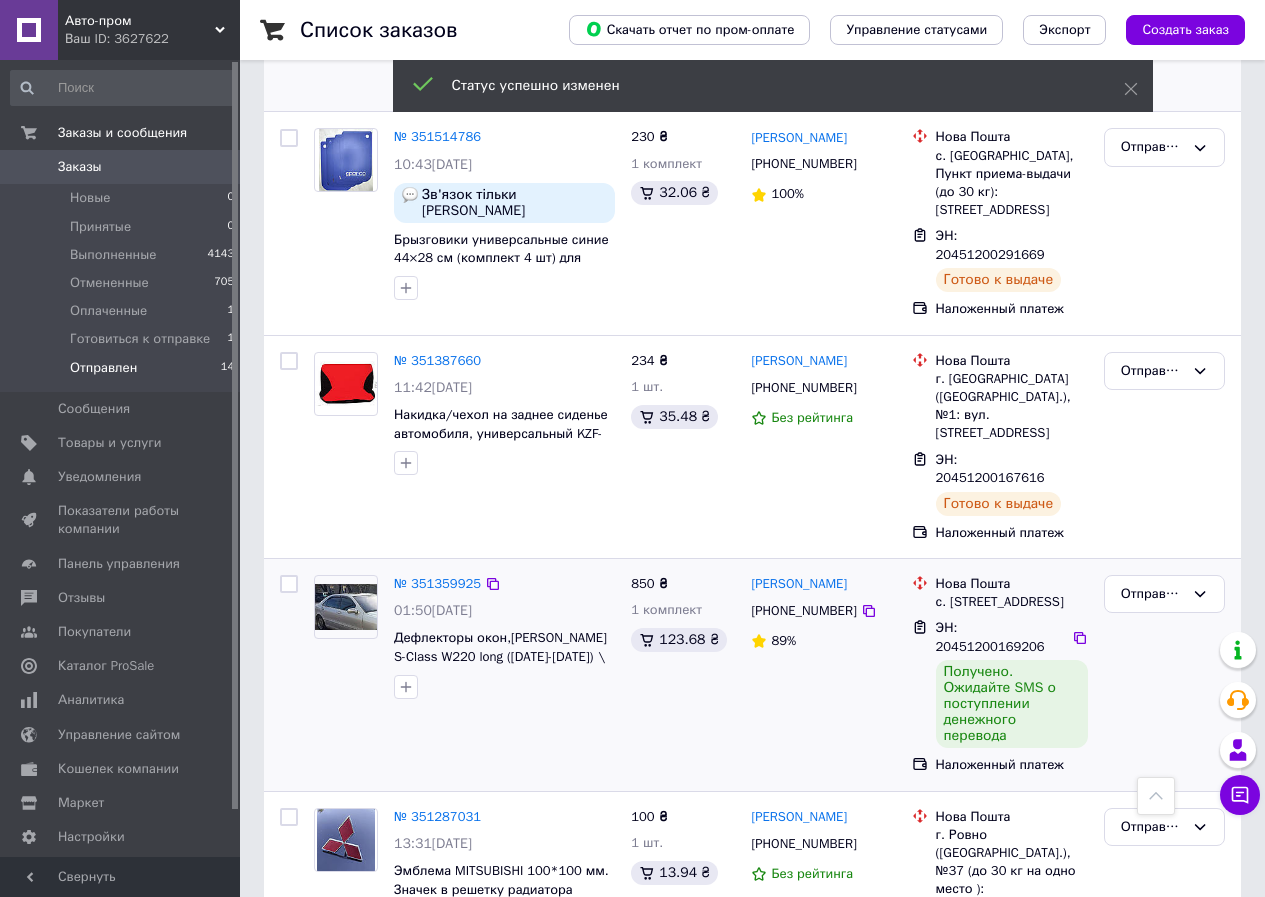 scroll, scrollTop: 2320, scrollLeft: 0, axis: vertical 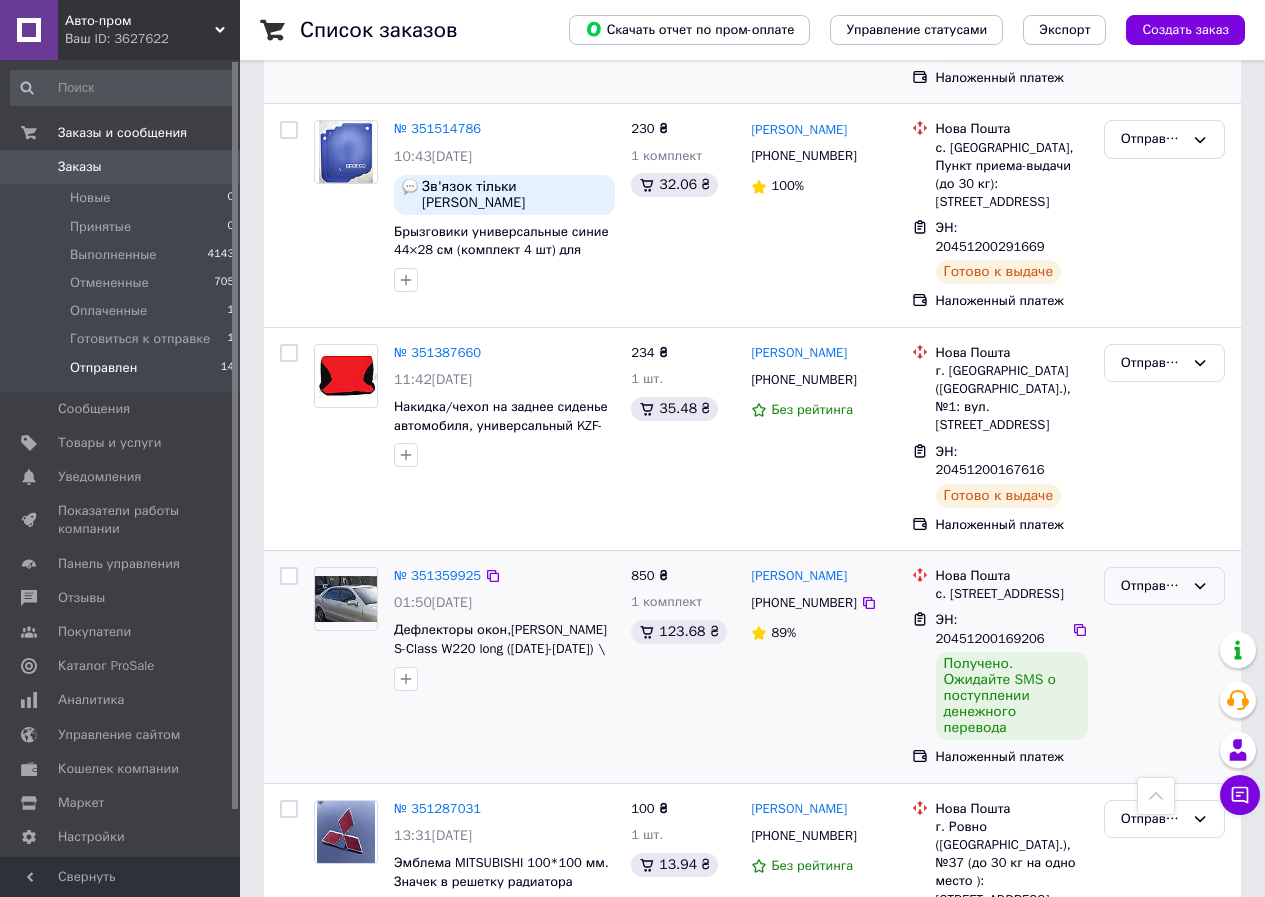 click on "Отправлен" at bounding box center (1164, 586) 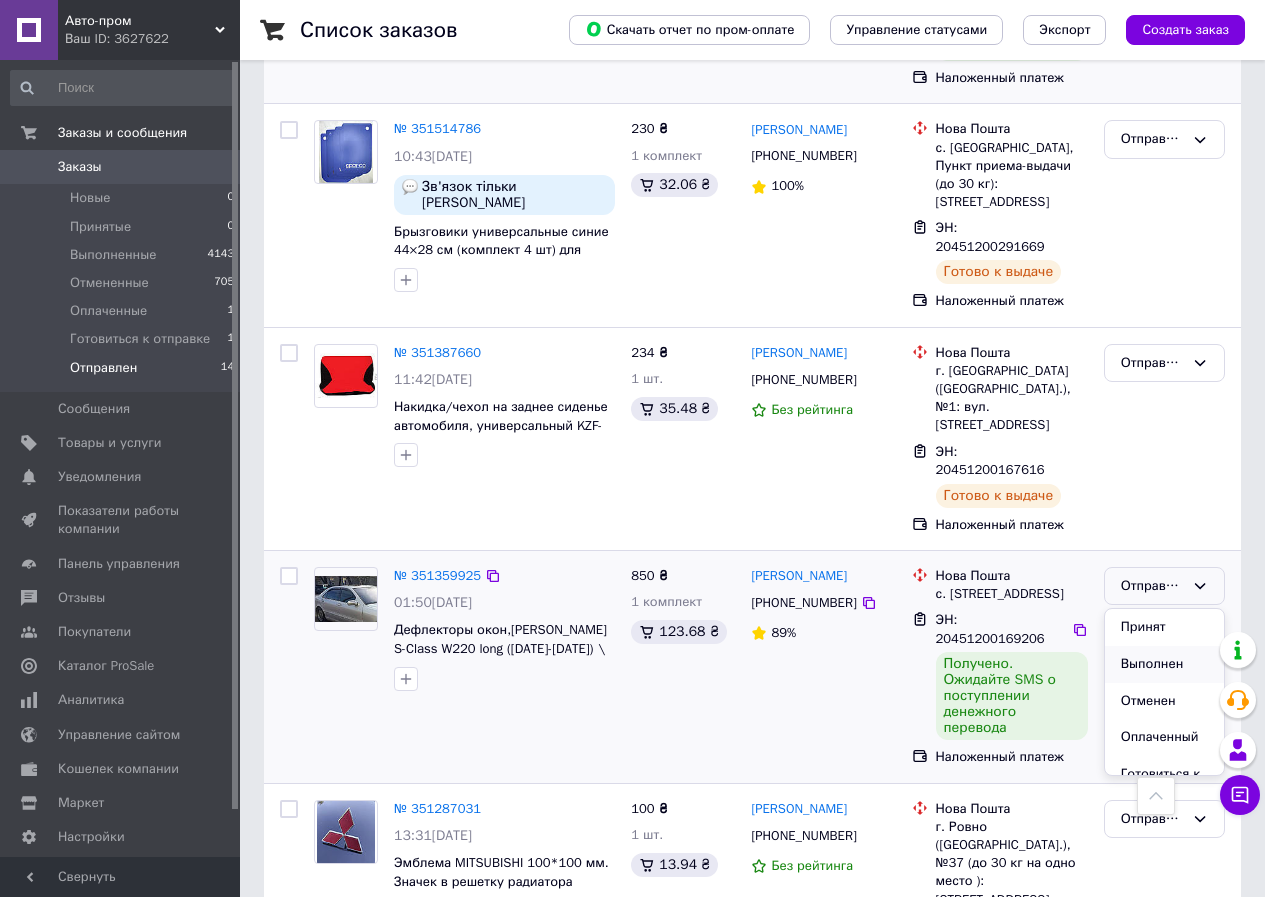 click on "Выполнен" at bounding box center [1164, 664] 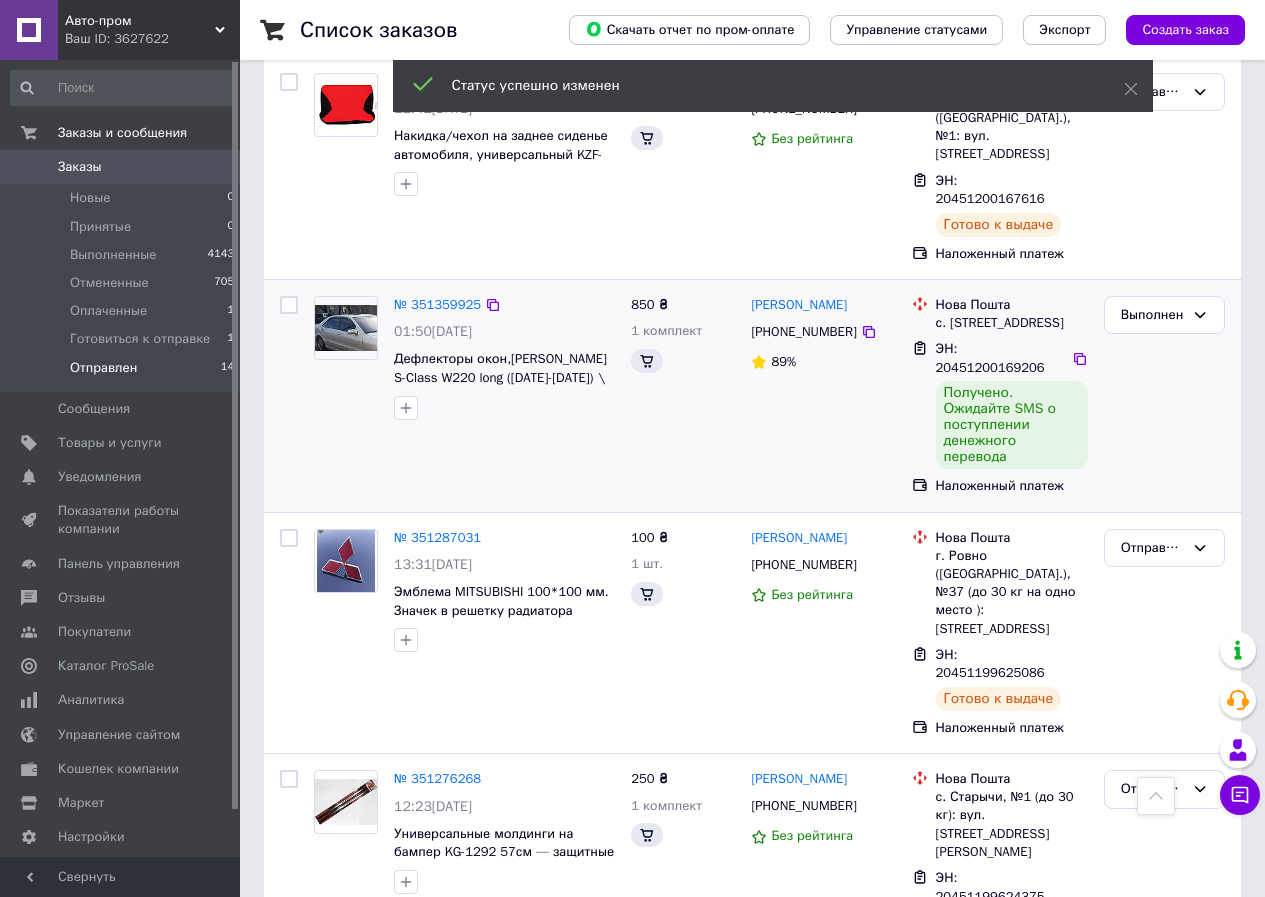 scroll, scrollTop: 2539, scrollLeft: 0, axis: vertical 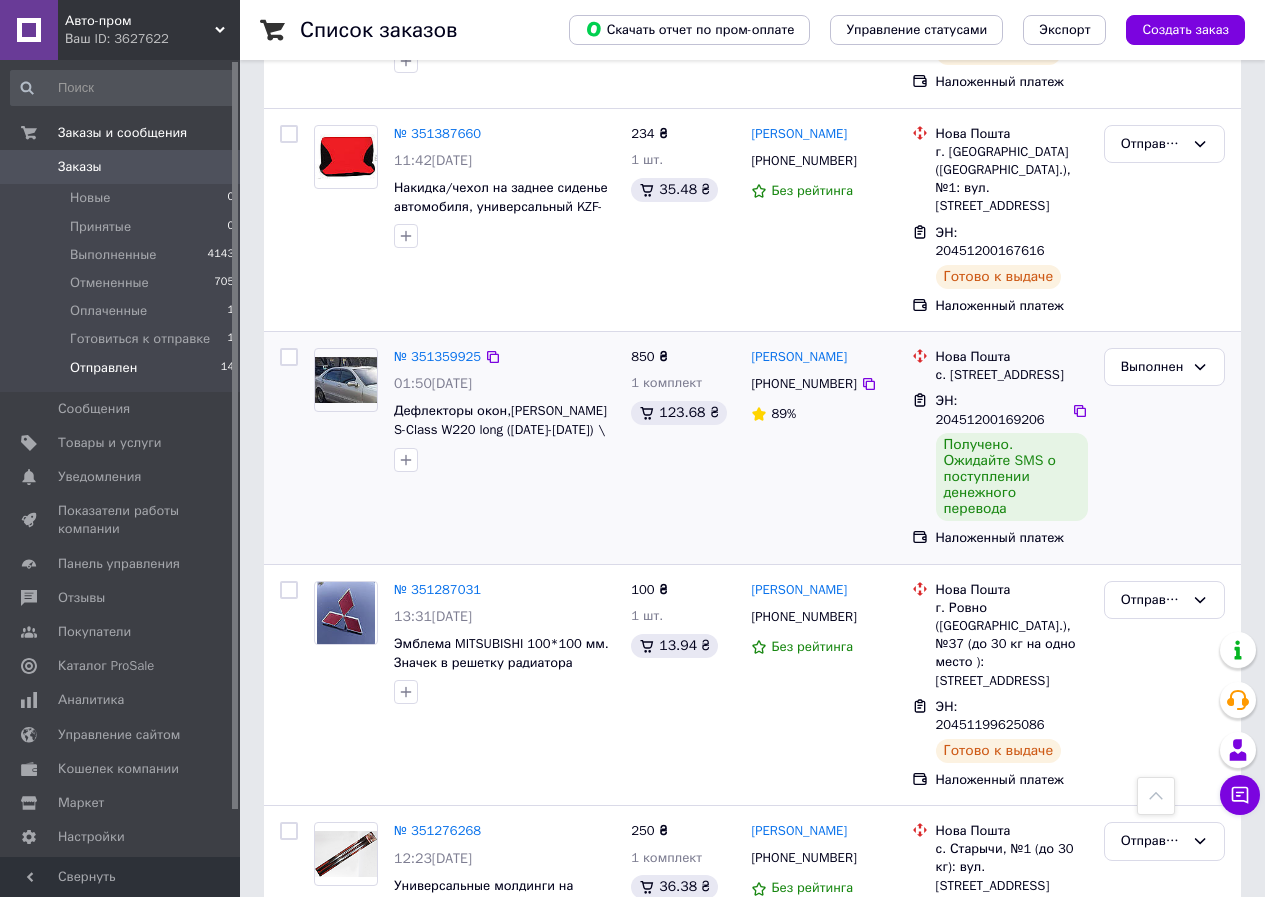 click on "Отправлен" at bounding box center [1152, 1064] 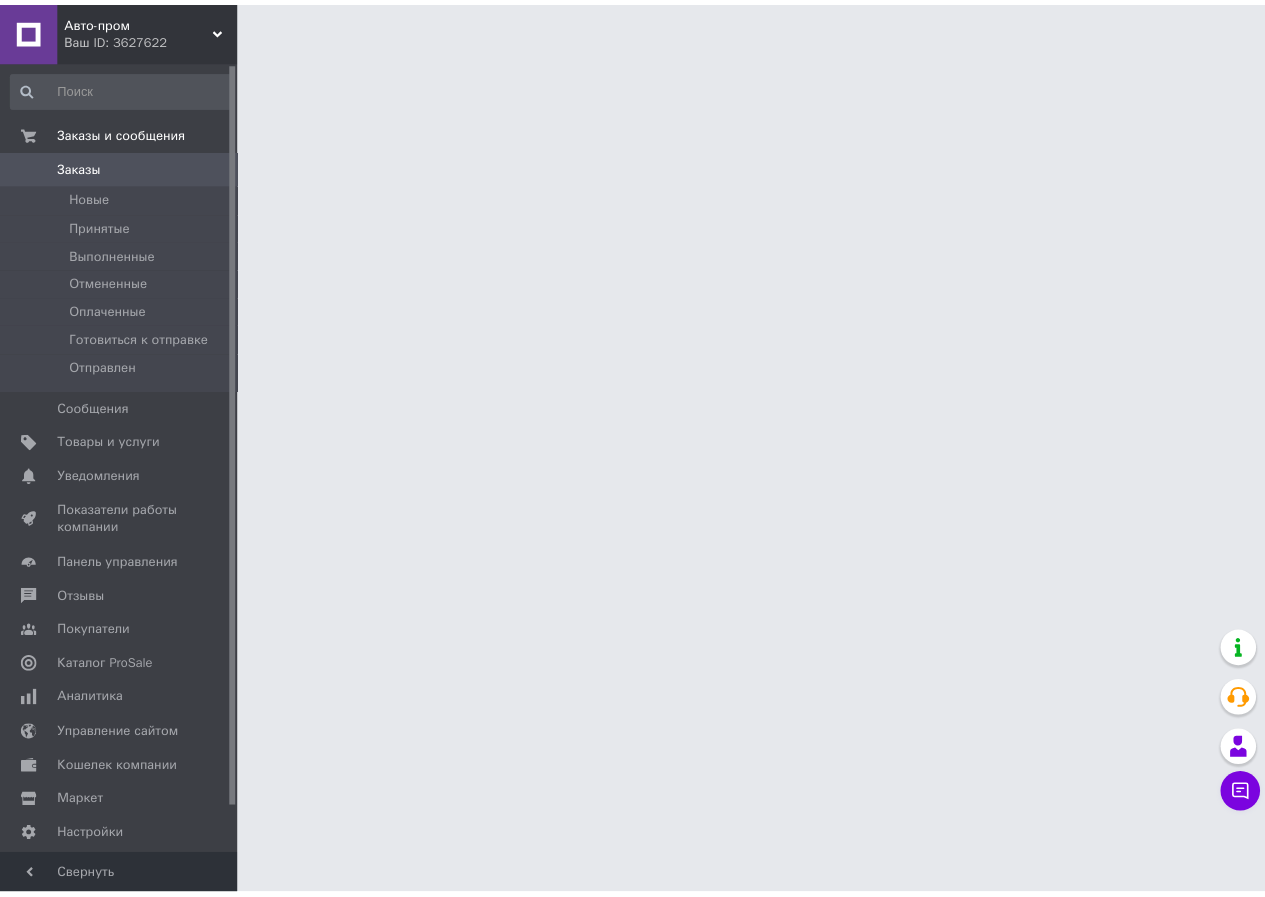 scroll, scrollTop: 0, scrollLeft: 0, axis: both 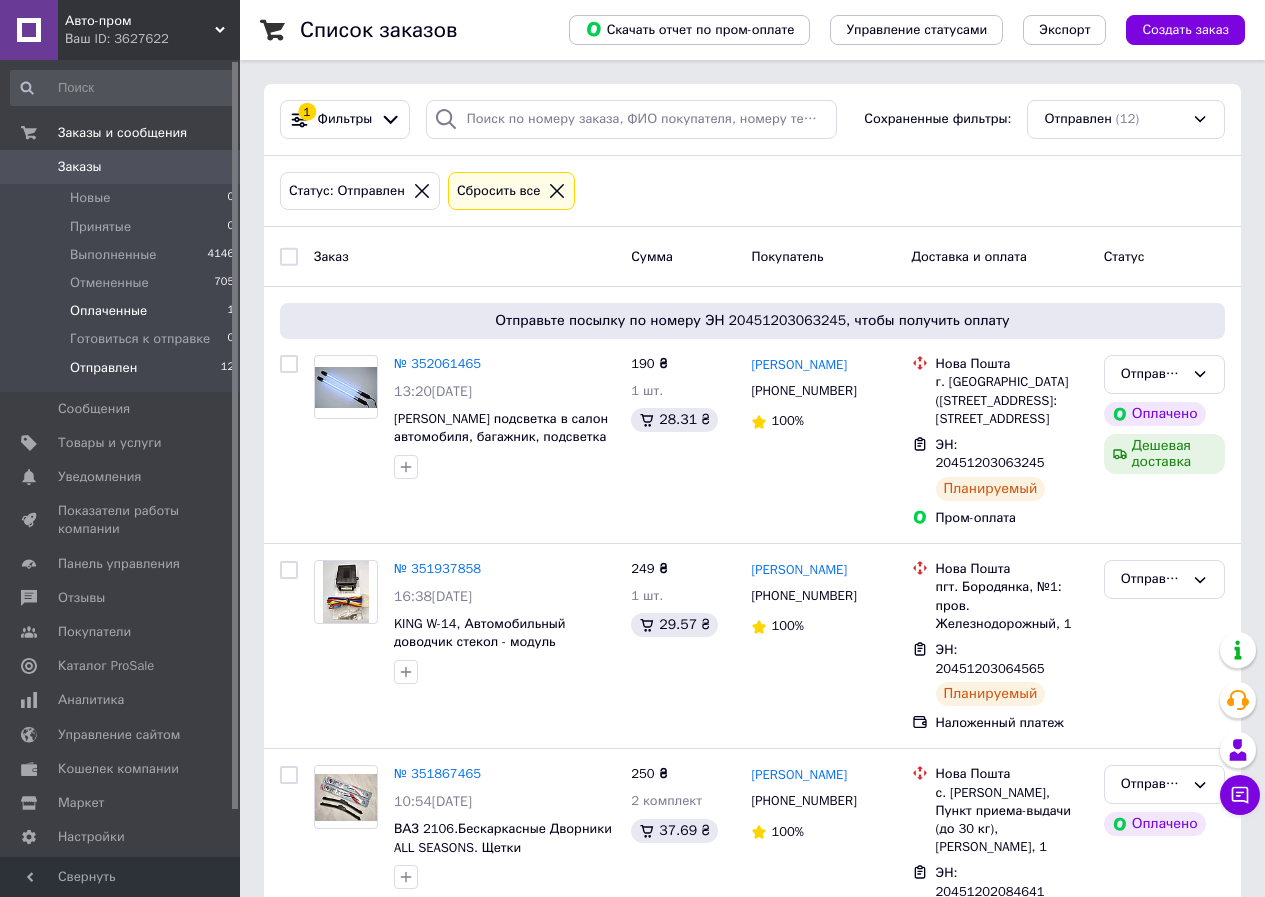 click on "Оплаченные" at bounding box center [108, 311] 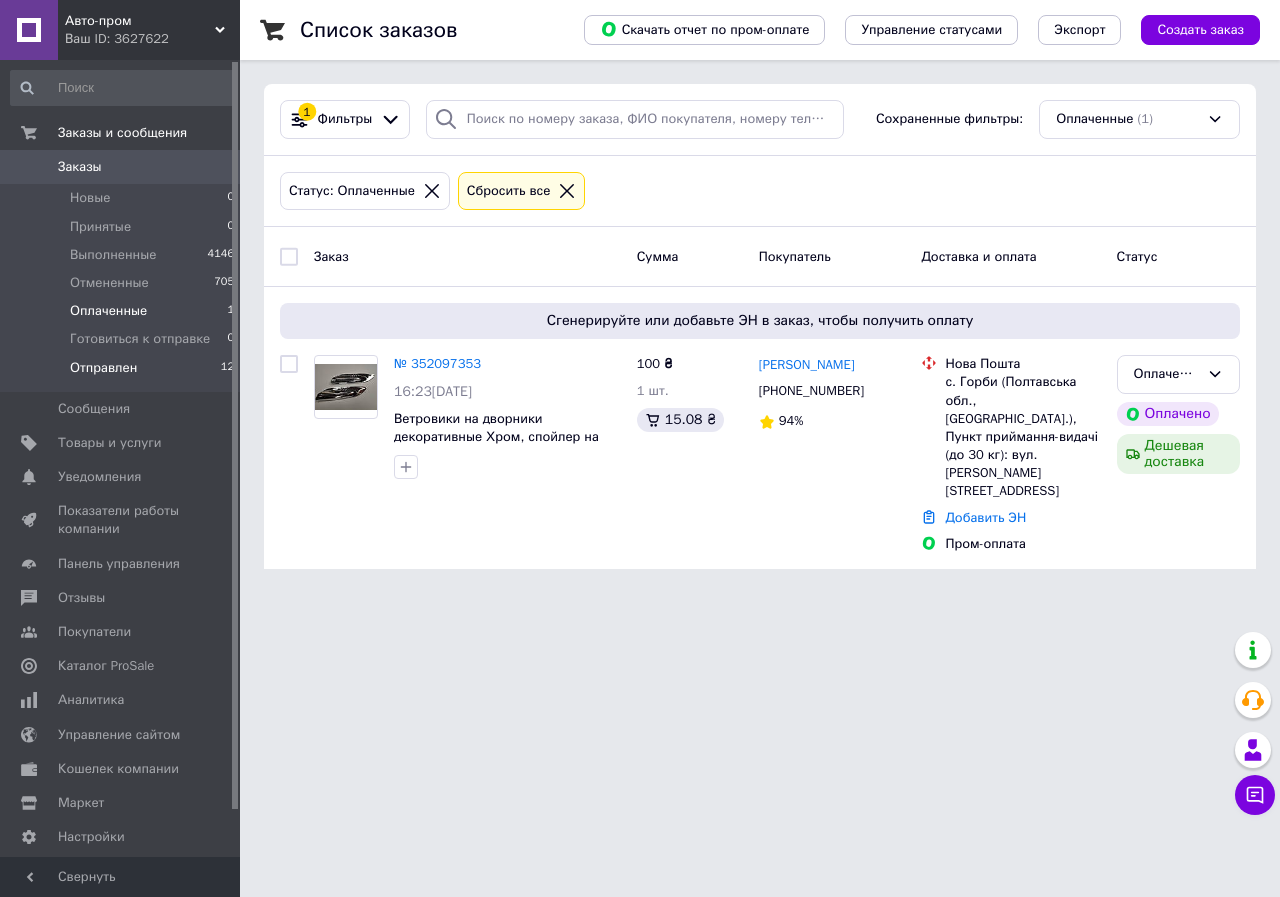 click on "Отправлен" at bounding box center (103, 368) 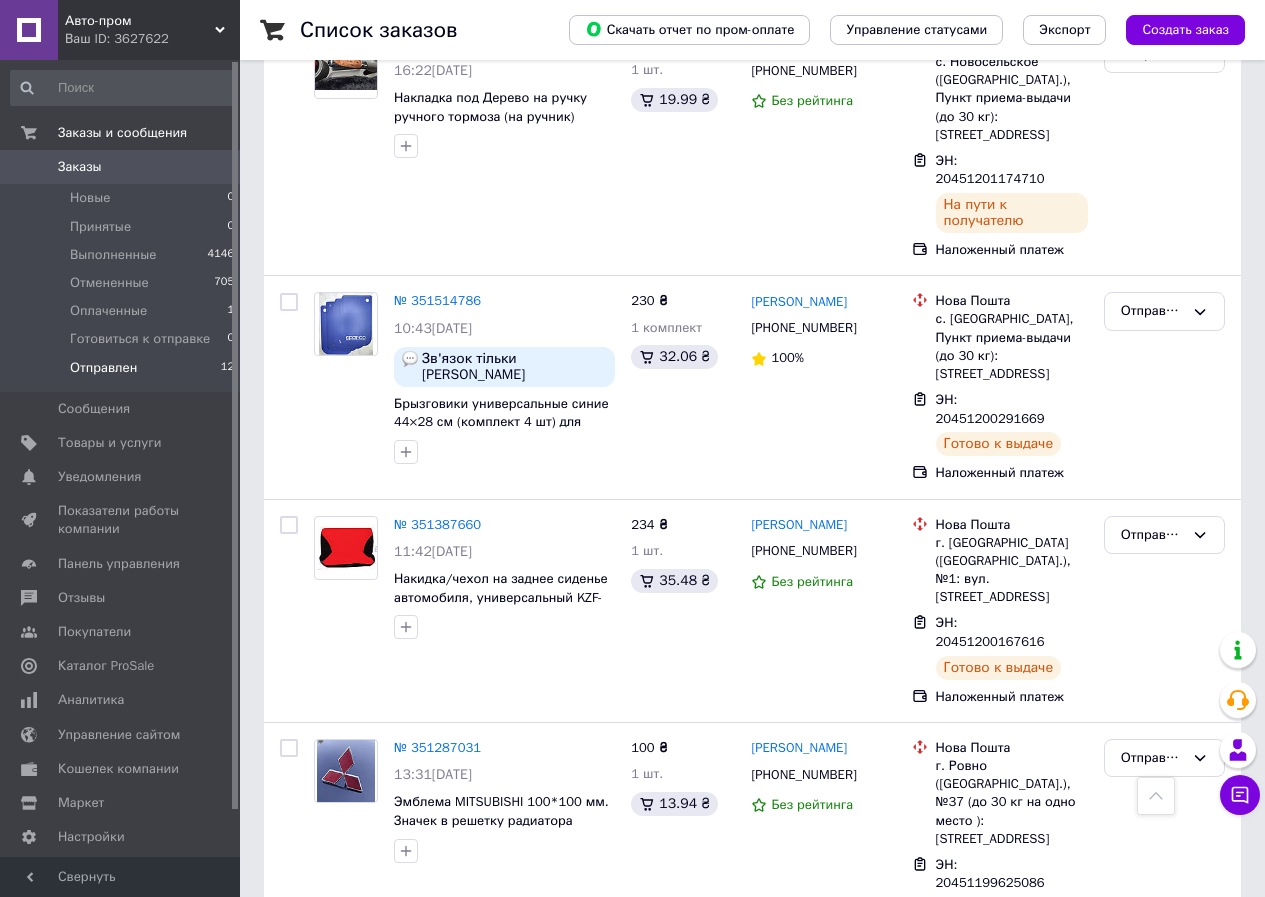 scroll, scrollTop: 1931, scrollLeft: 0, axis: vertical 